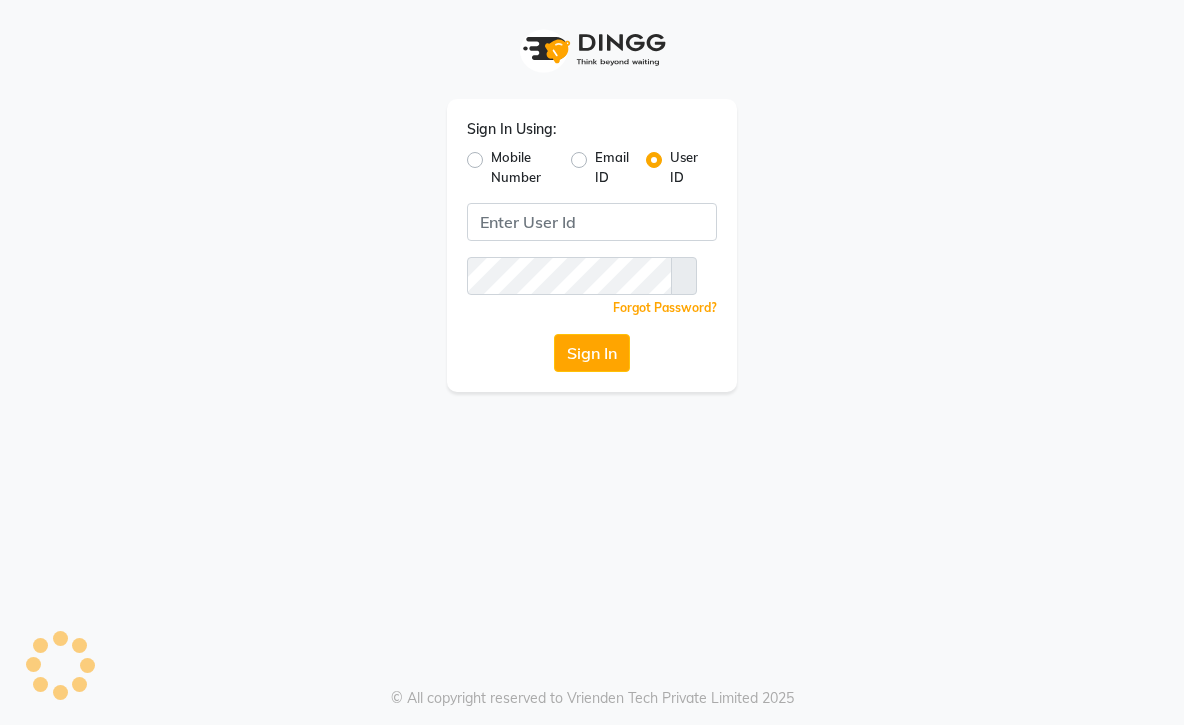 scroll, scrollTop: 0, scrollLeft: 0, axis: both 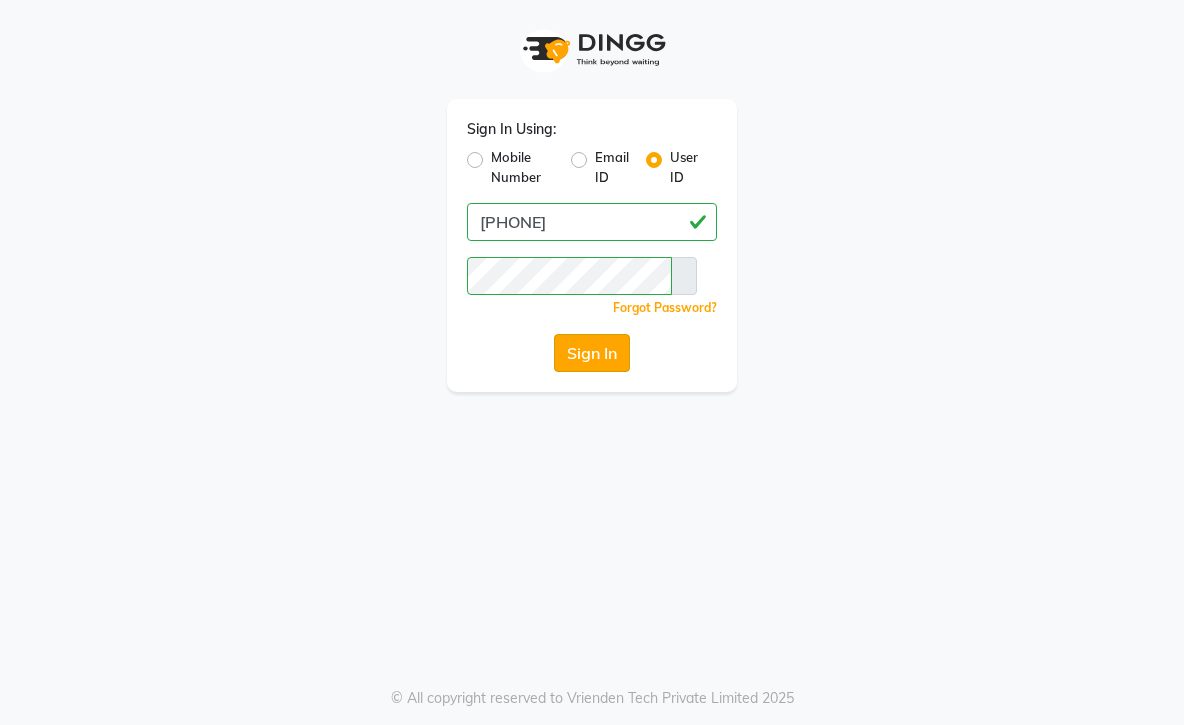 click on "Sign In" at bounding box center [592, 353] 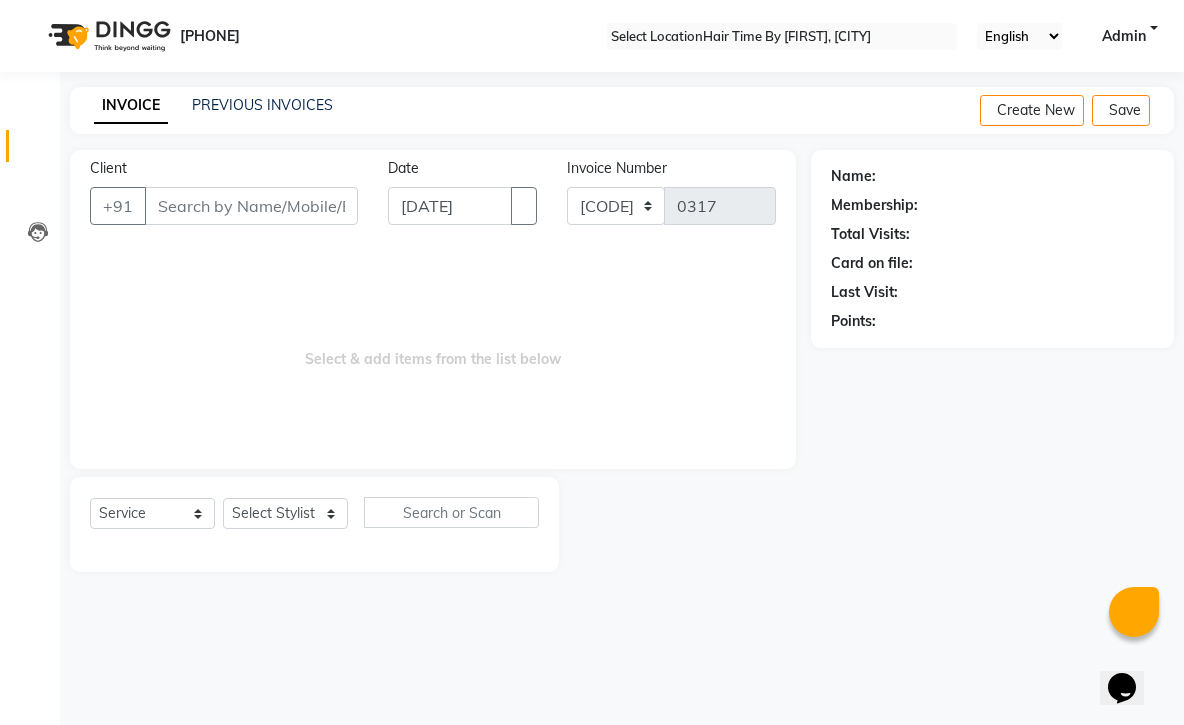 scroll, scrollTop: 0, scrollLeft: 0, axis: both 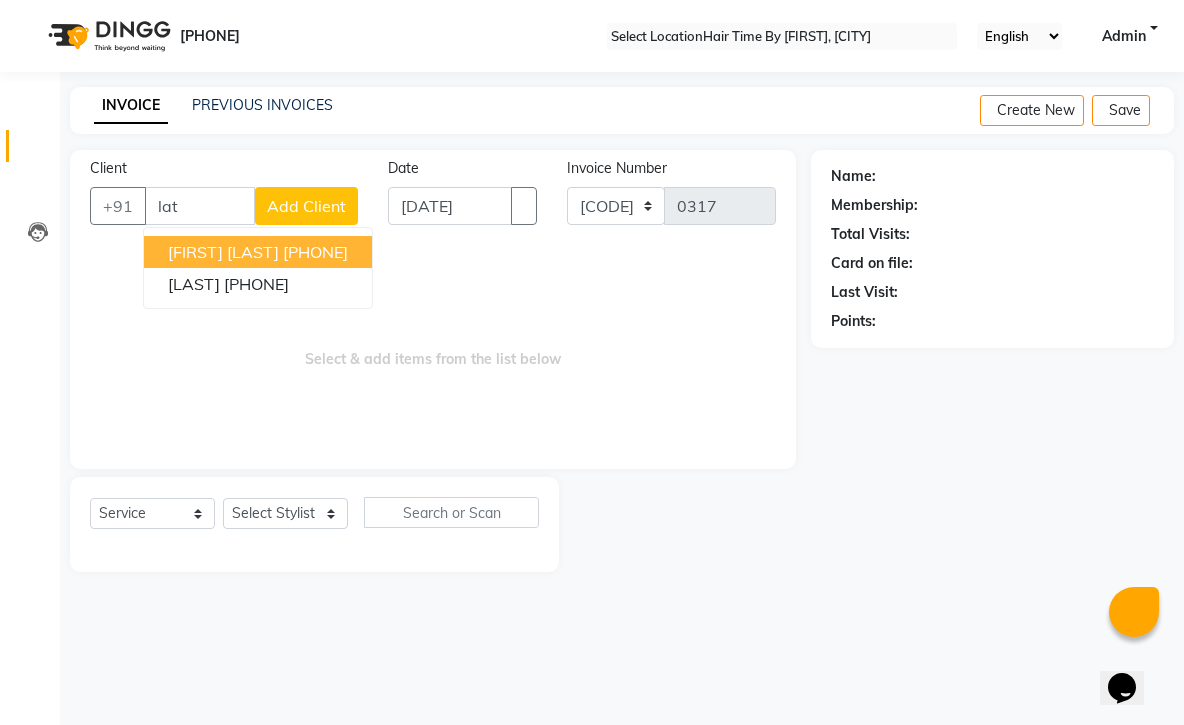 click on "[LAST] Cl [PHONE]" at bounding box center [258, 252] 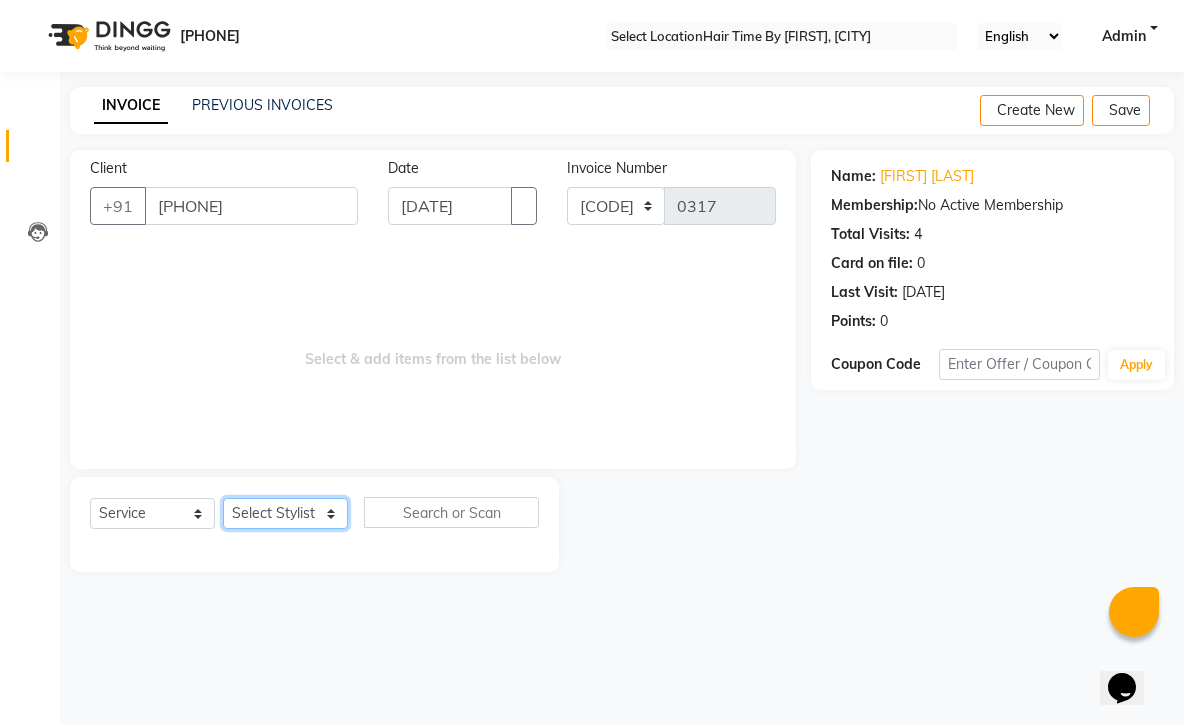 select on "75790" 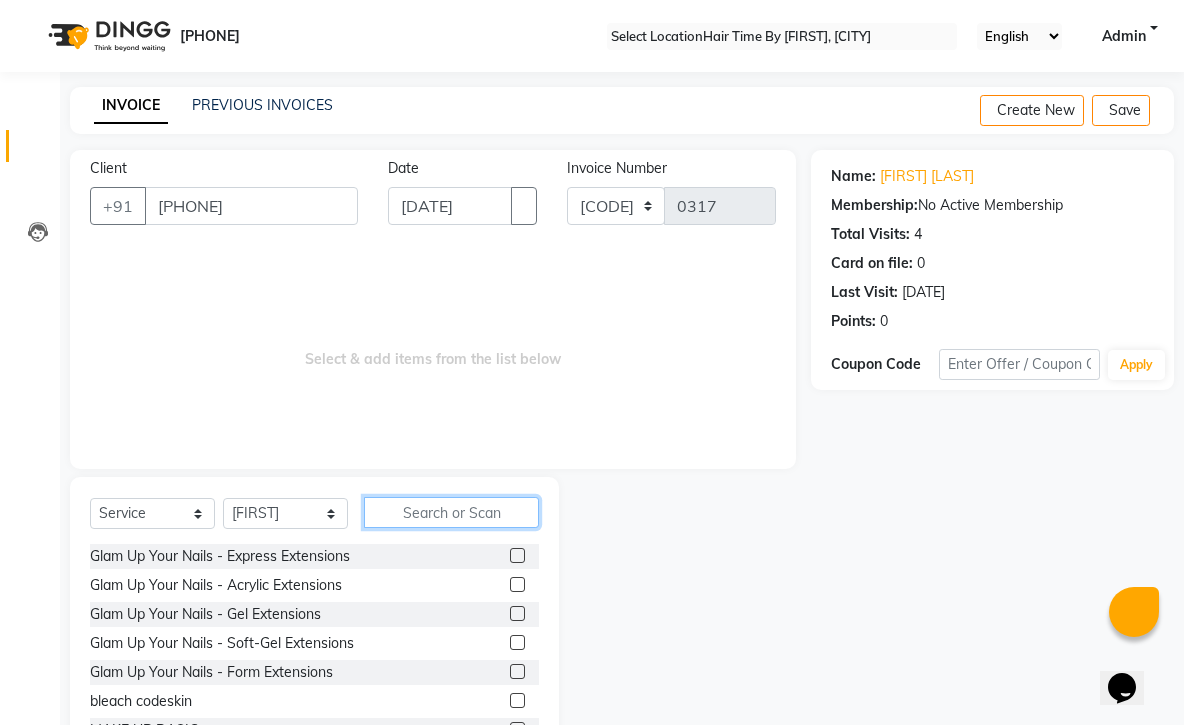 click at bounding box center (451, 512) 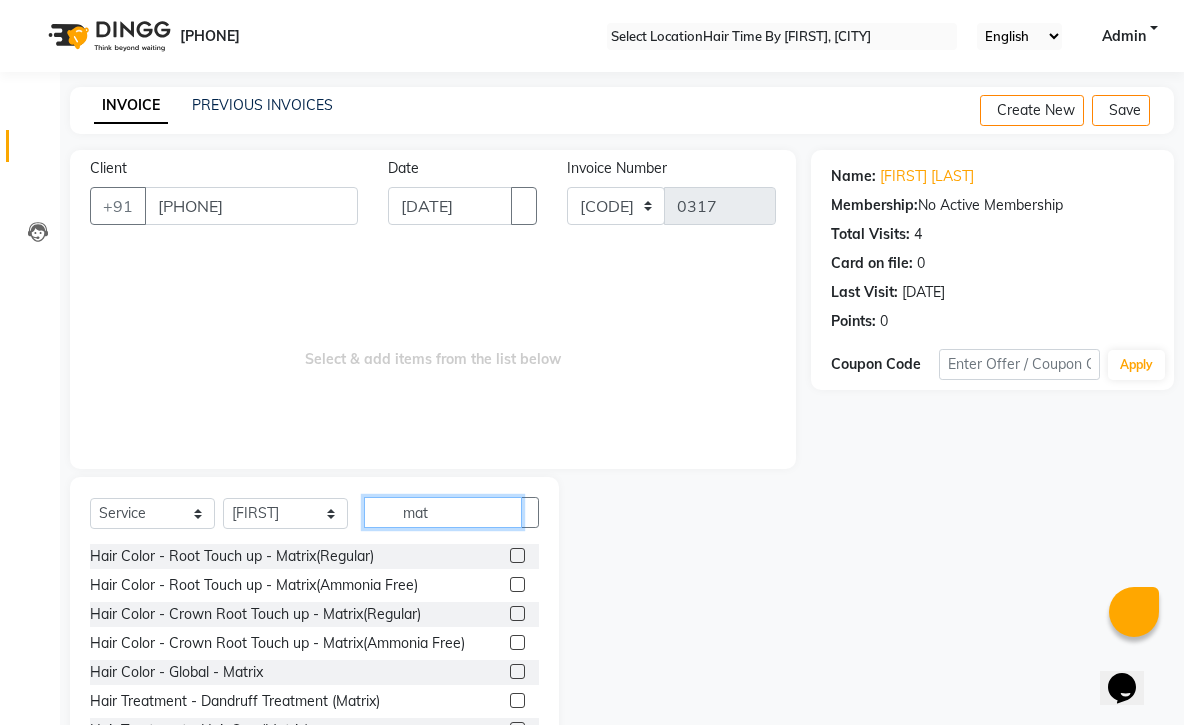type on "mat" 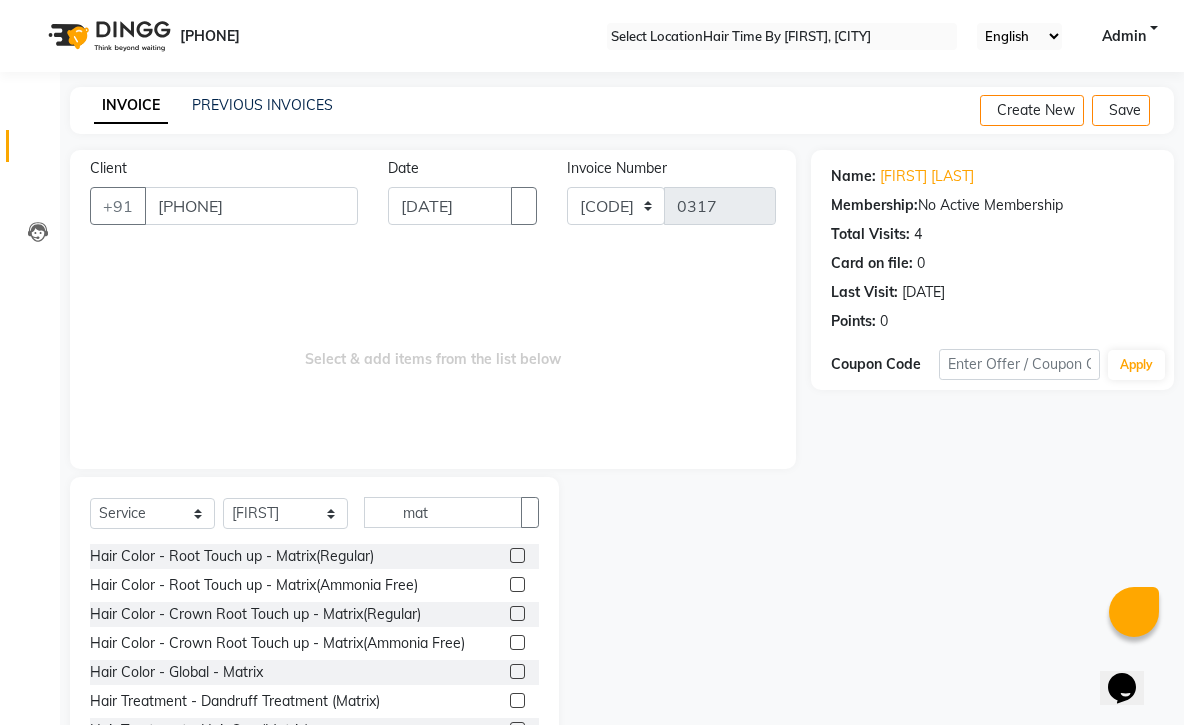 click at bounding box center [517, 555] 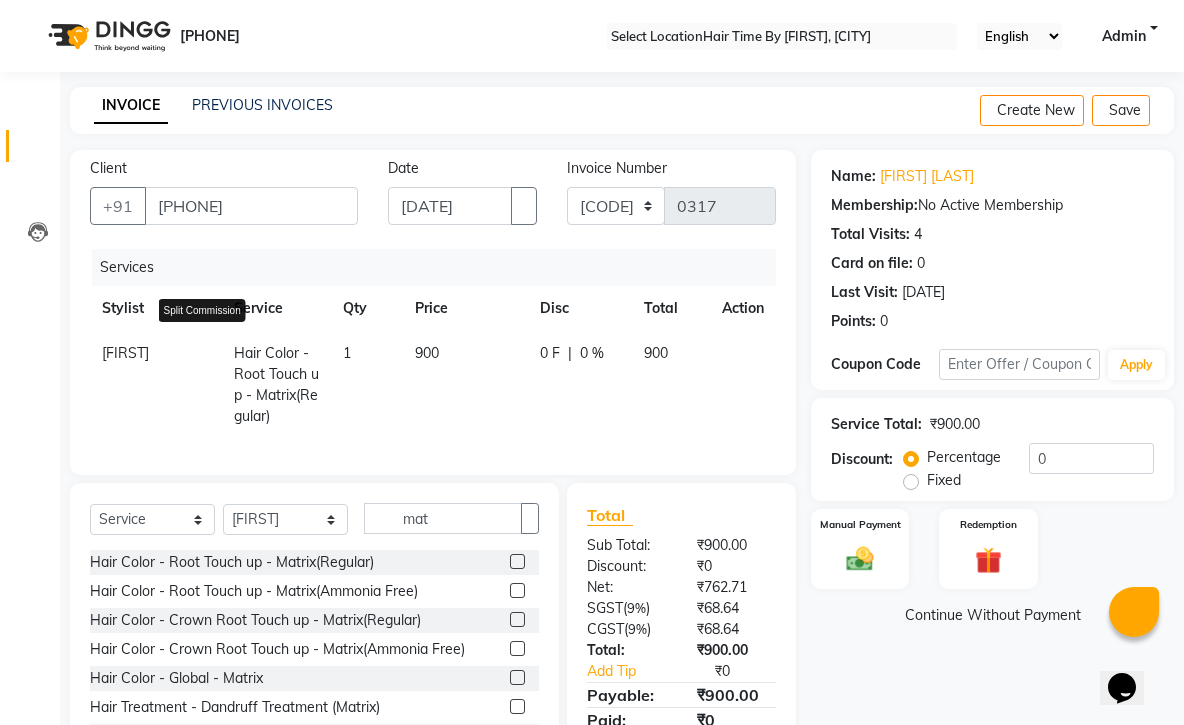 click at bounding box center [210, 343] 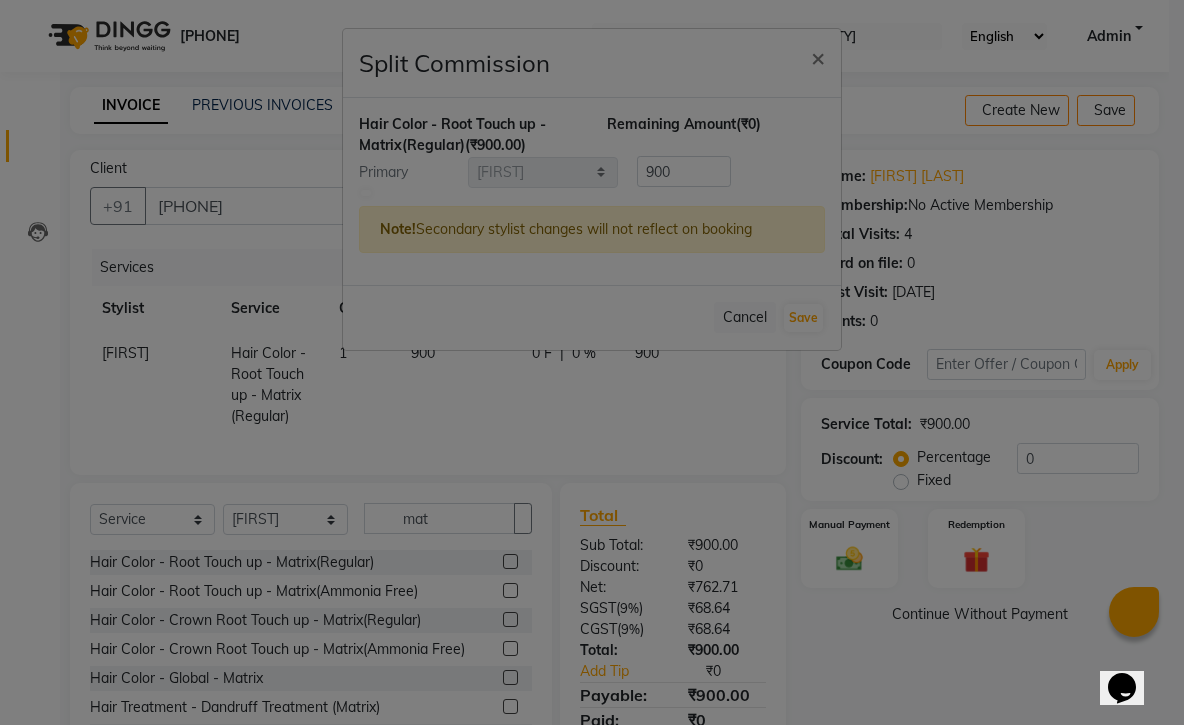 click at bounding box center (366, 193) 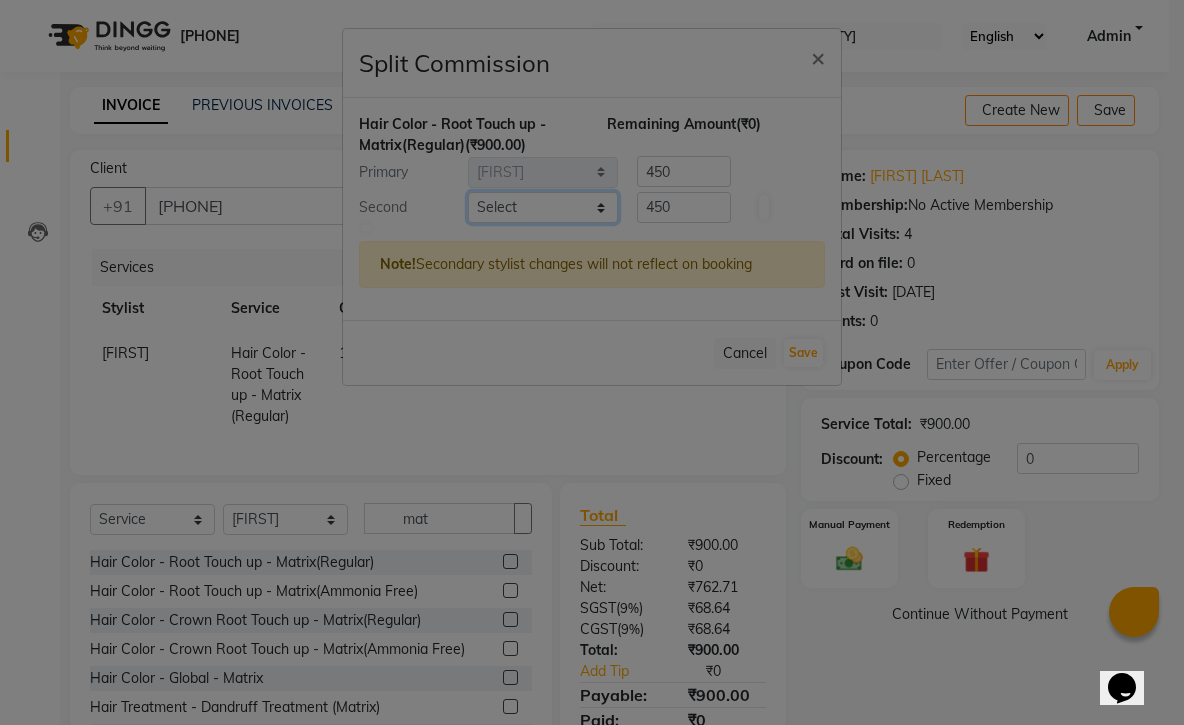 select on "77142" 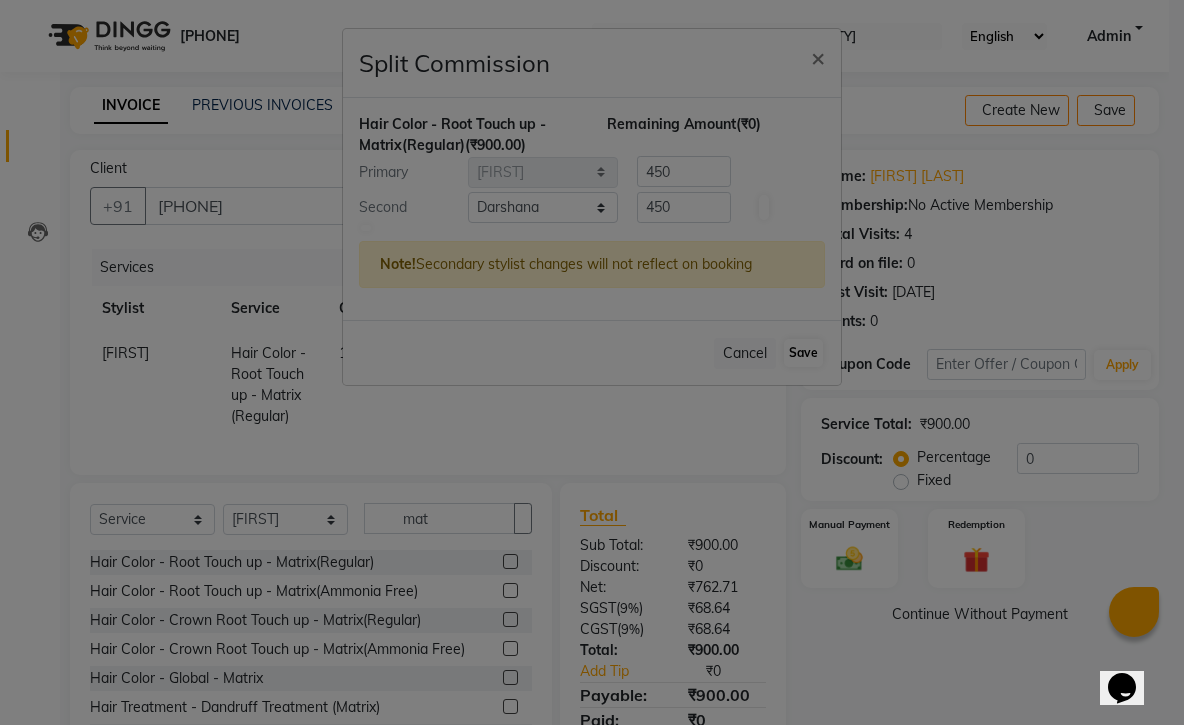 click on "Save" at bounding box center (803, 353) 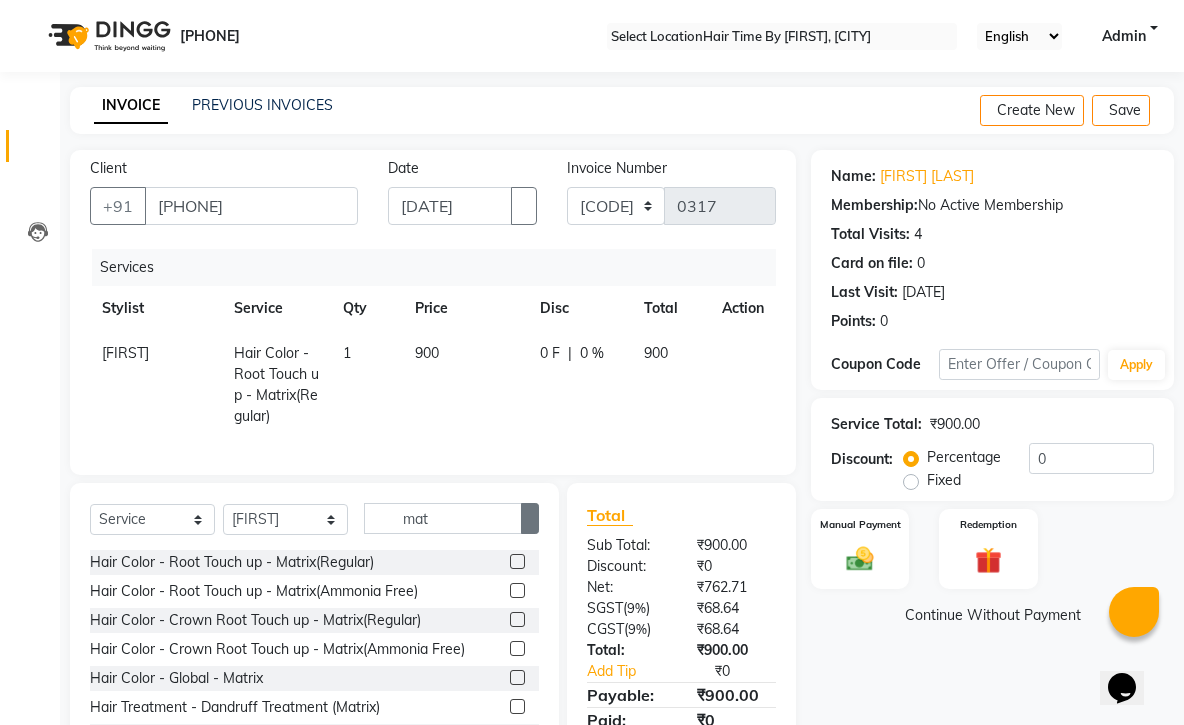 click at bounding box center (530, 518) 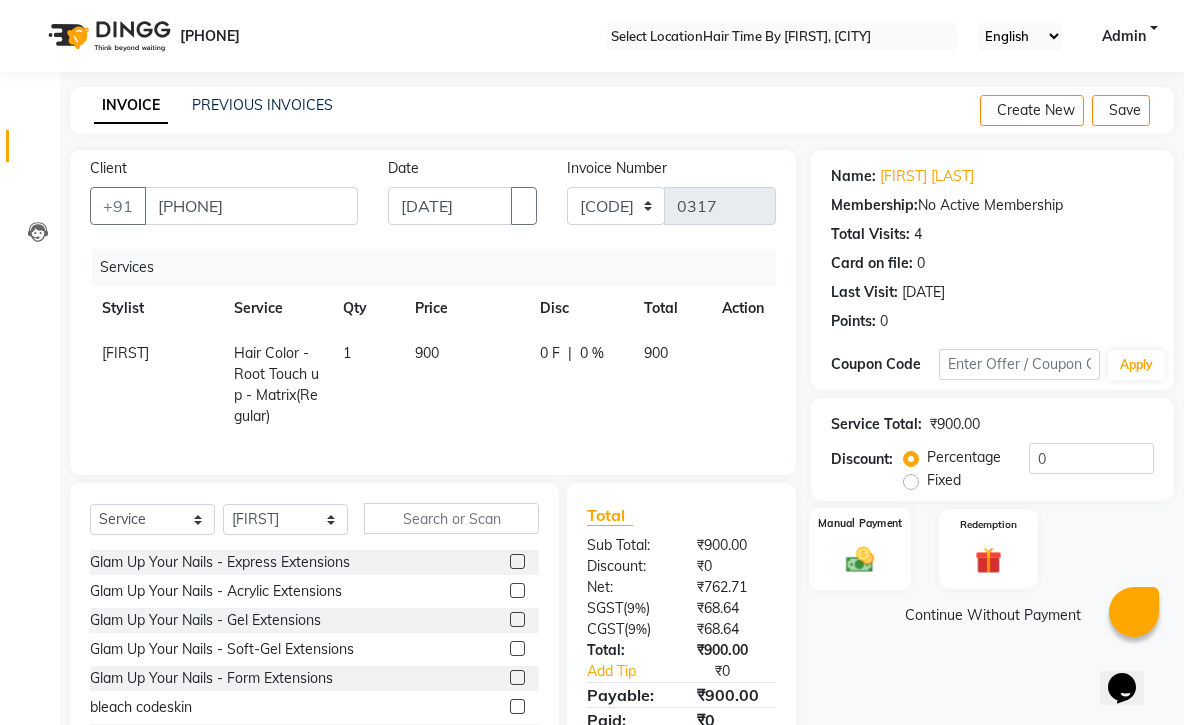 click at bounding box center [859, 559] 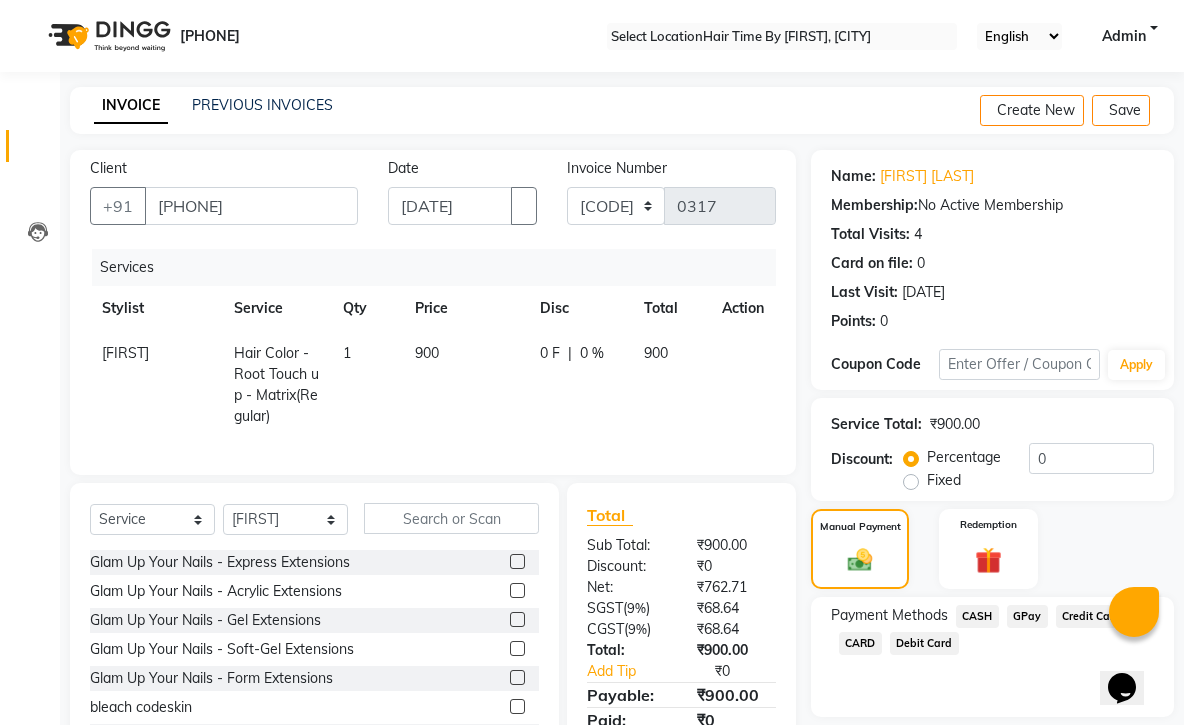 click on "CASH" at bounding box center [977, 616] 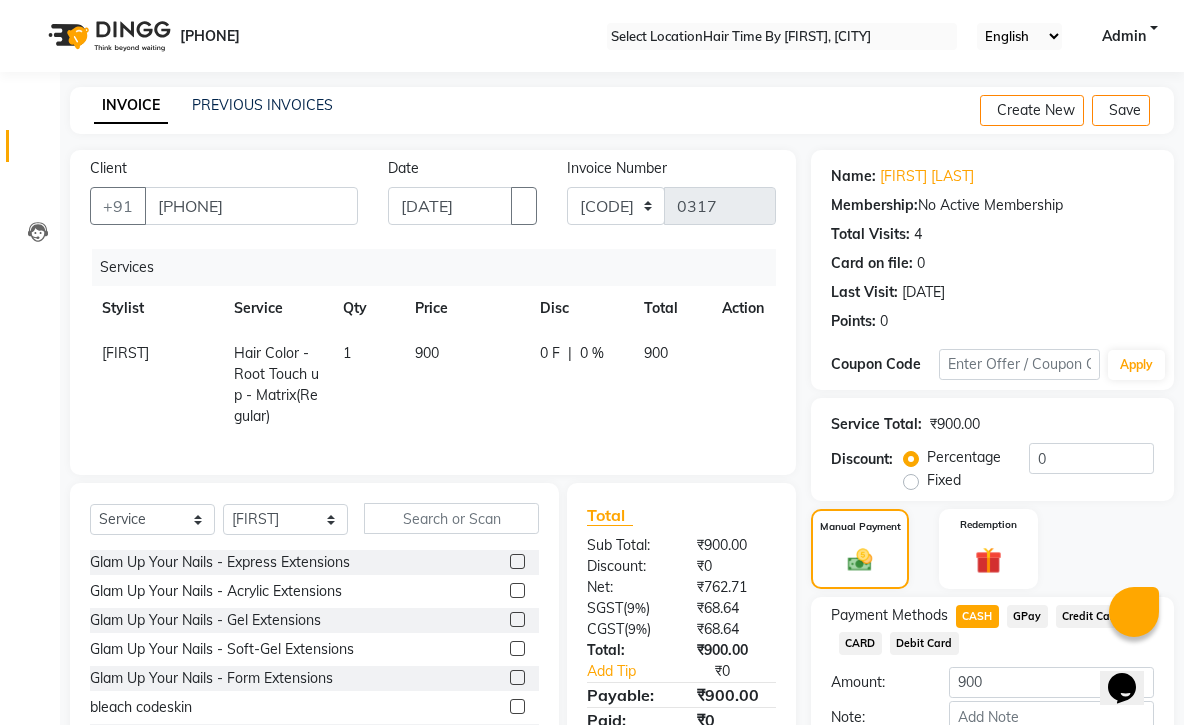 scroll, scrollTop: 127, scrollLeft: 0, axis: vertical 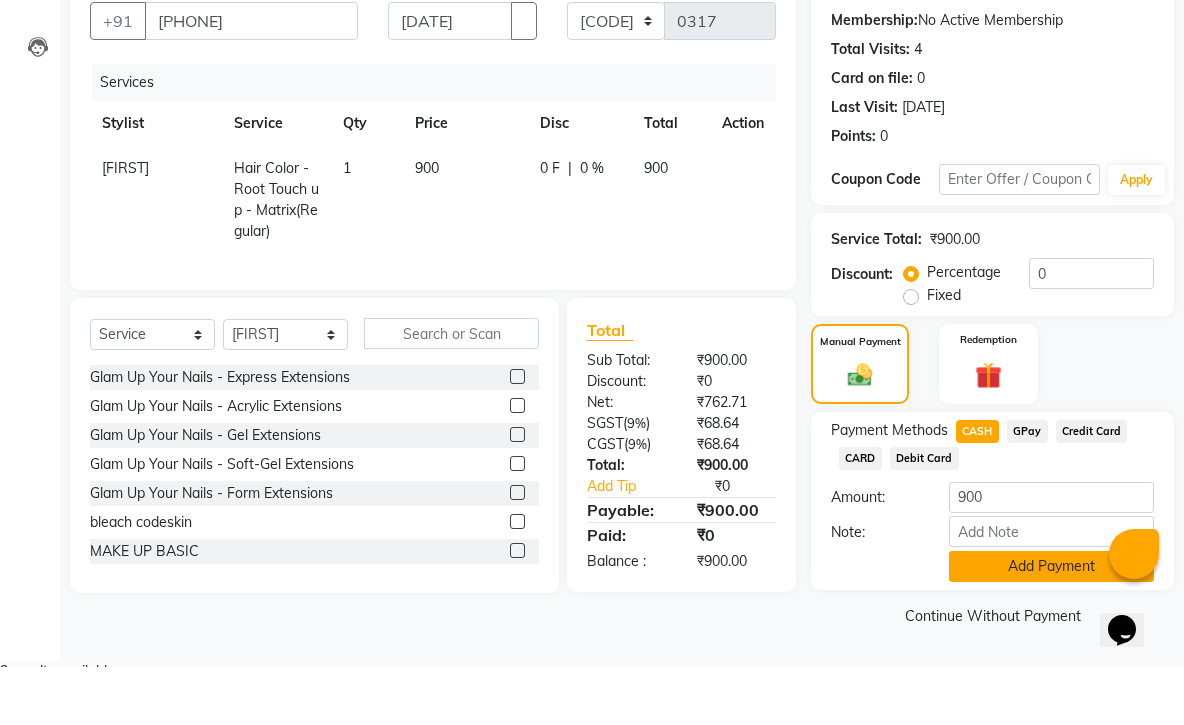click on "Add Payment" at bounding box center [1051, 624] 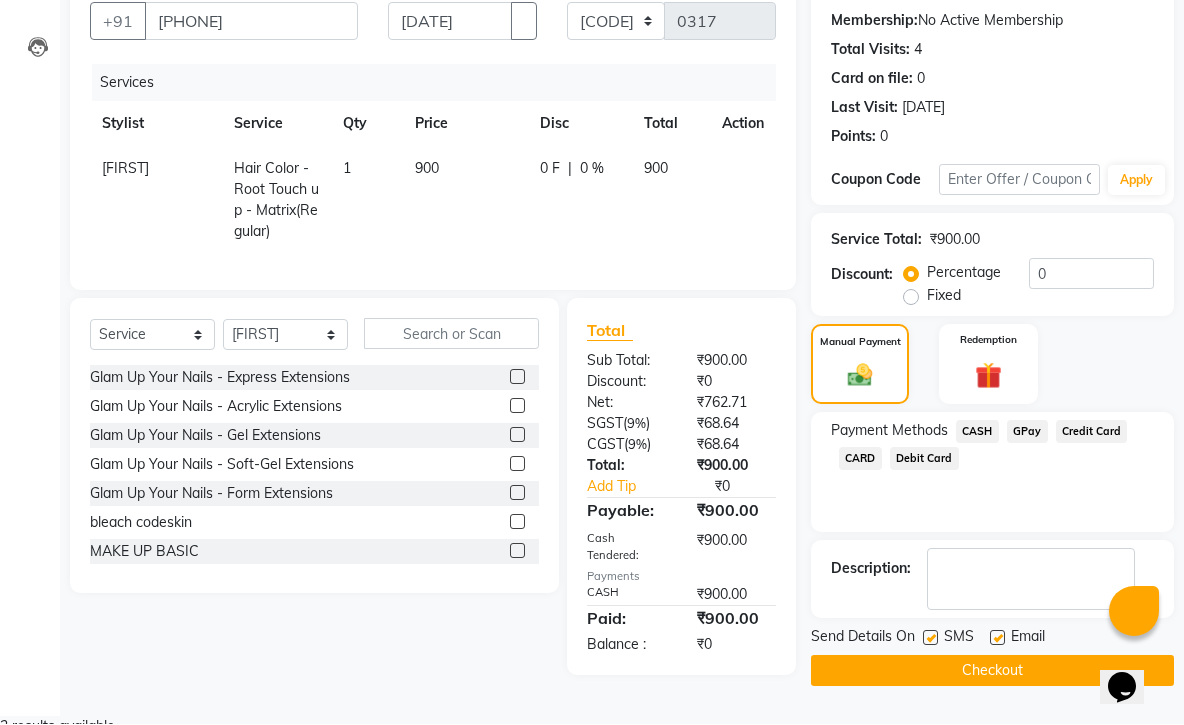click on "Checkout" at bounding box center [992, 671] 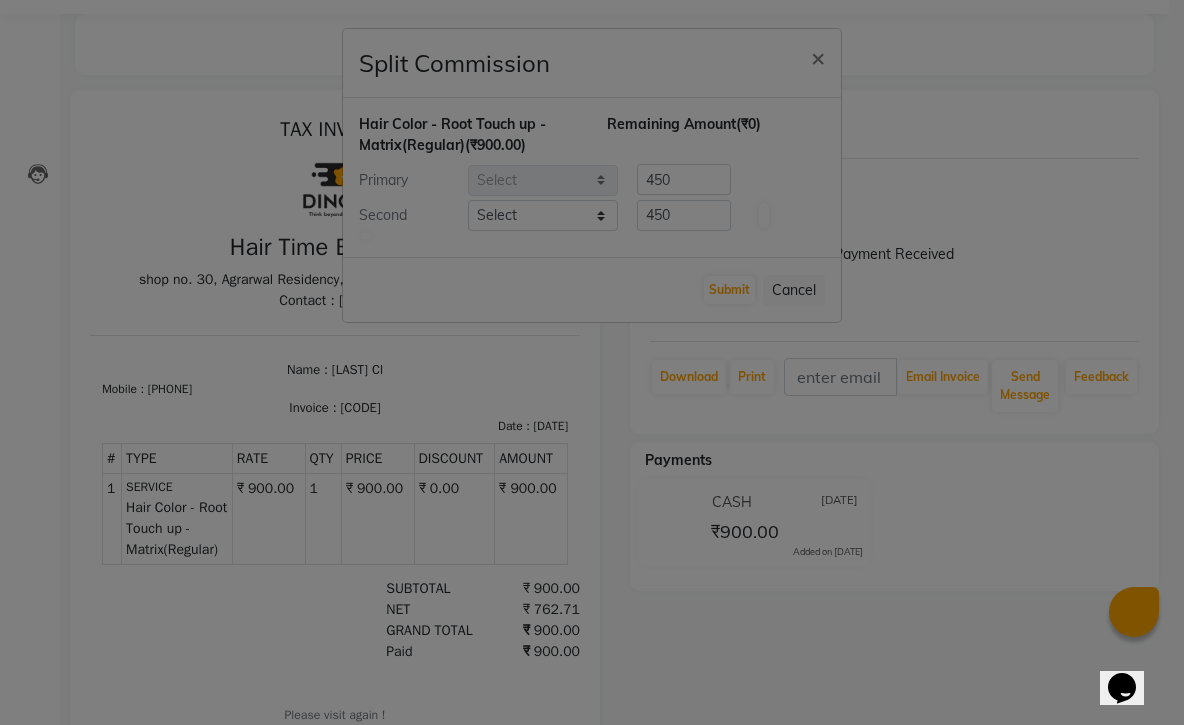 scroll, scrollTop: 0, scrollLeft: 0, axis: both 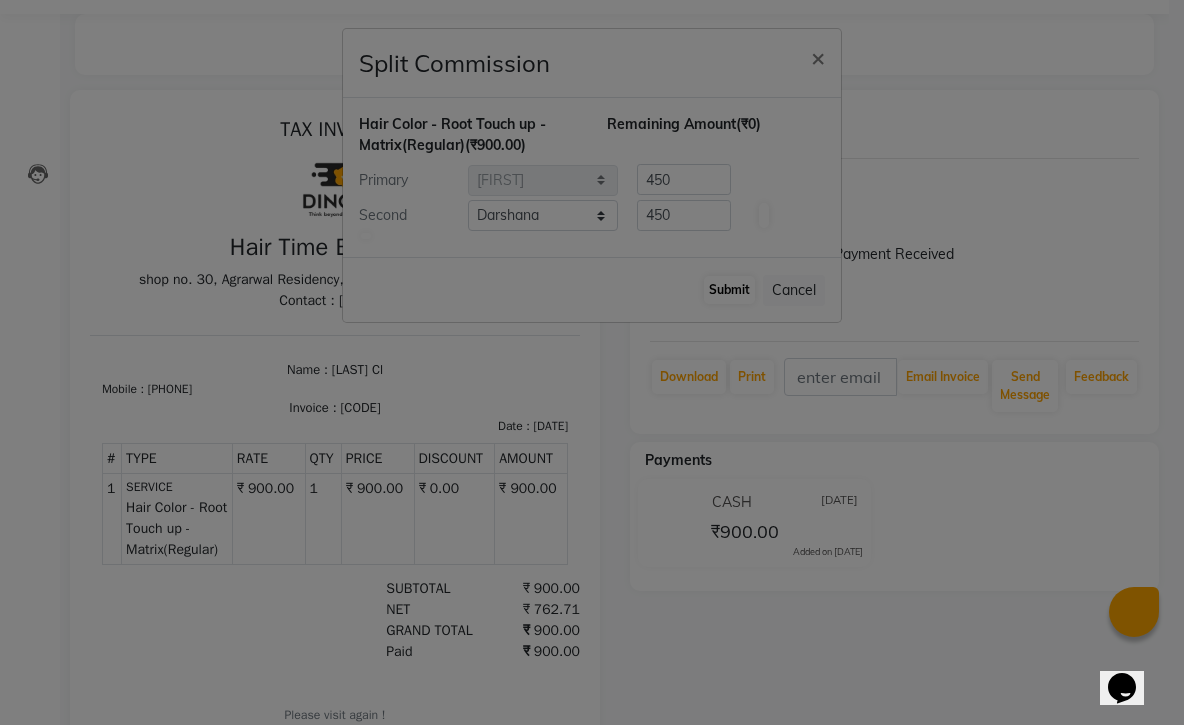 click on "Submit" at bounding box center (729, 290) 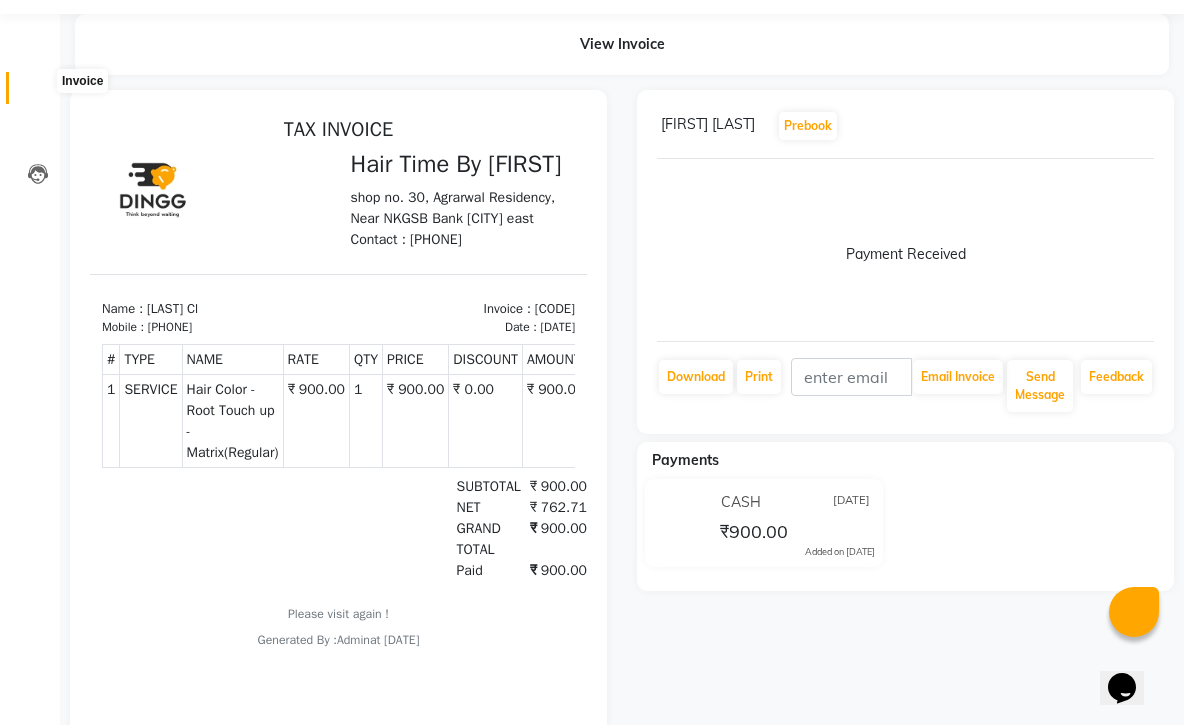 click at bounding box center [38, 93] 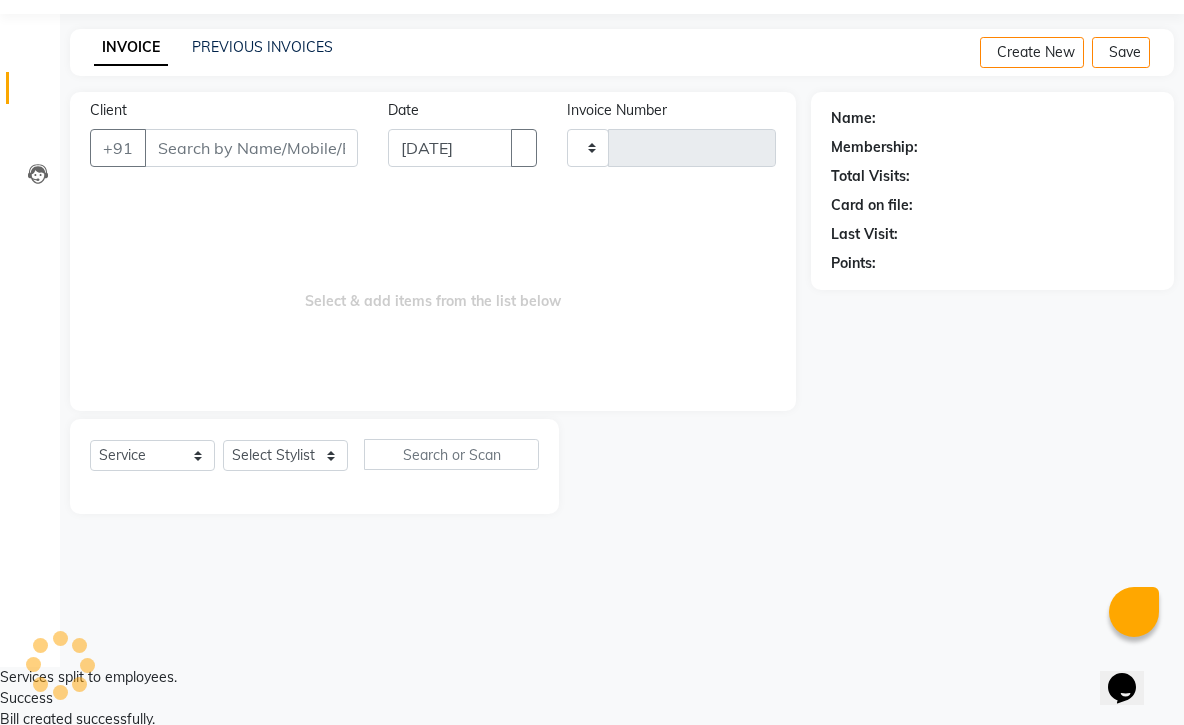 scroll, scrollTop: 0, scrollLeft: 0, axis: both 